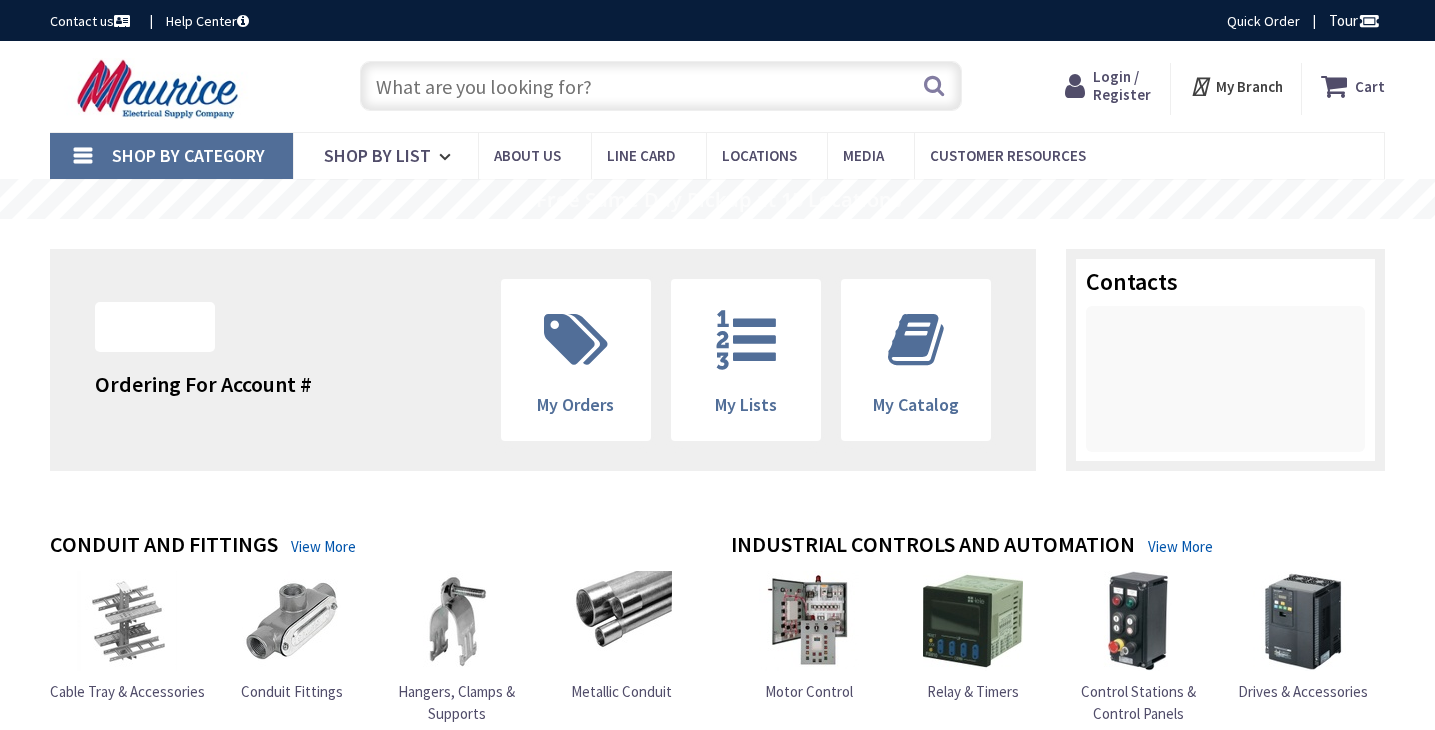scroll, scrollTop: 0, scrollLeft: 0, axis: both 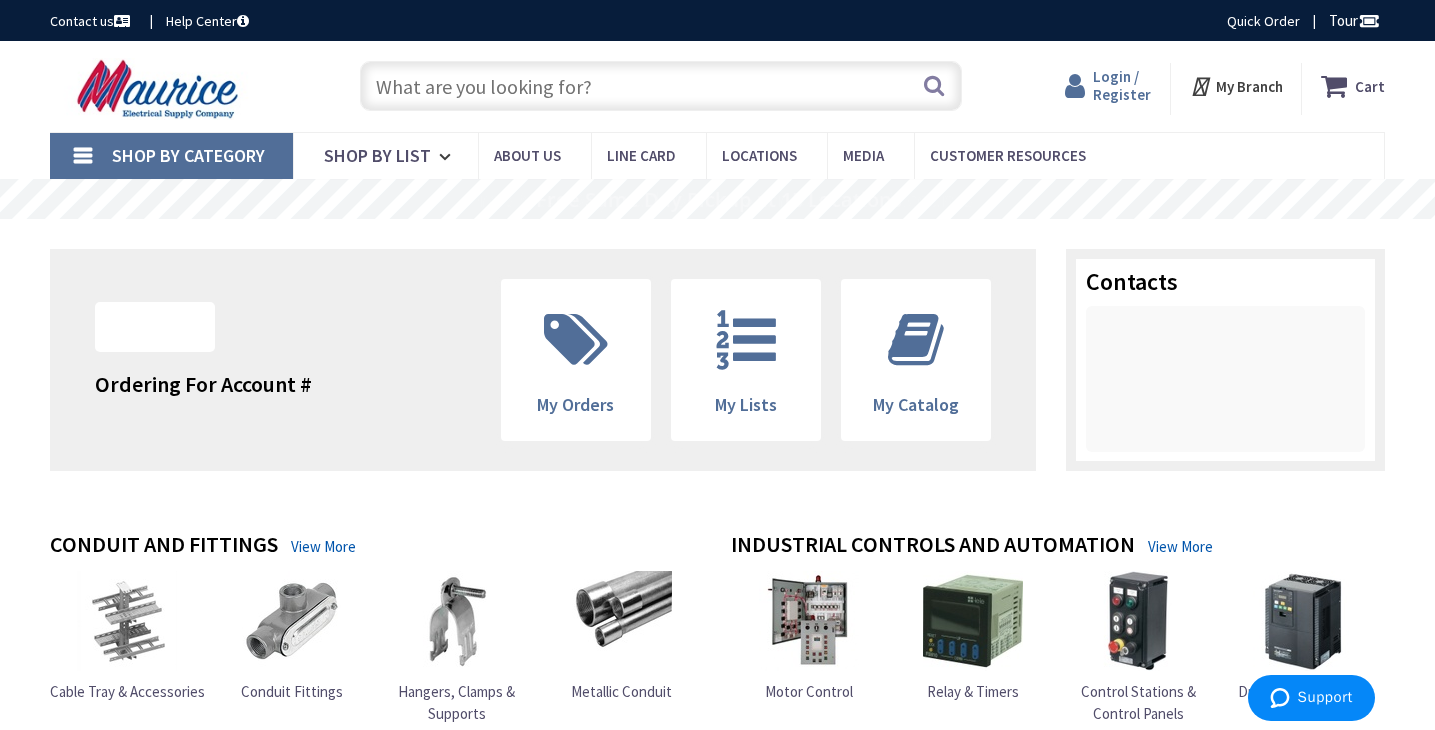 click on "Login / Register" at bounding box center (1122, 85) 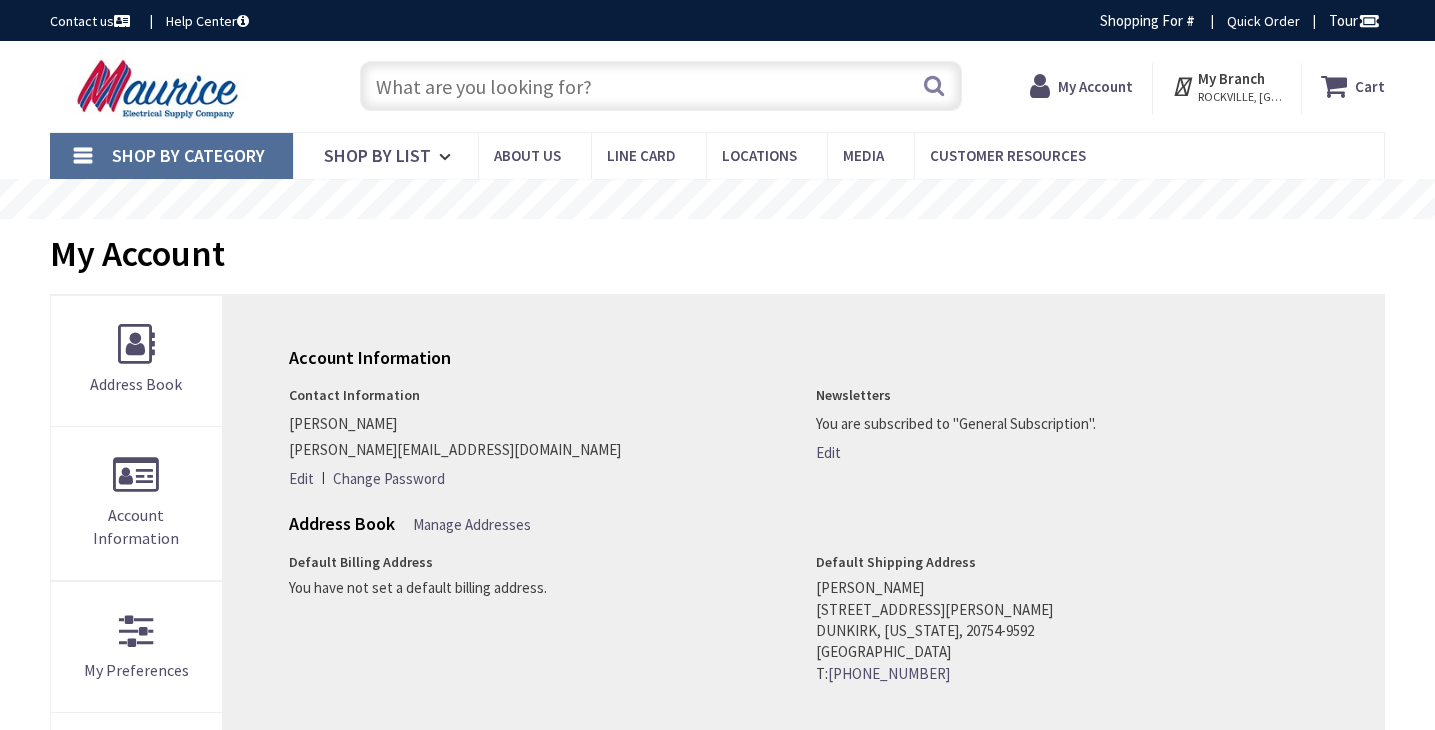 scroll, scrollTop: 0, scrollLeft: 0, axis: both 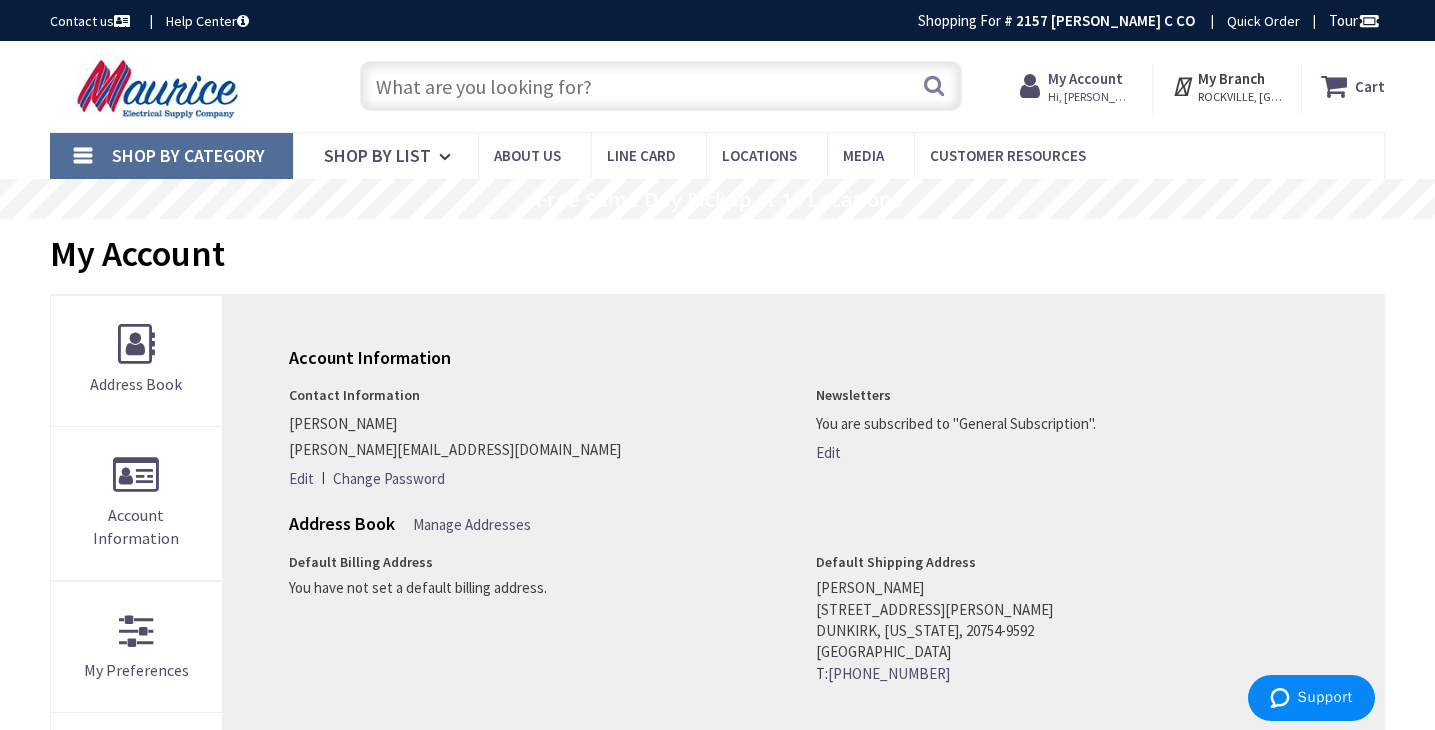 click at bounding box center (661, 86) 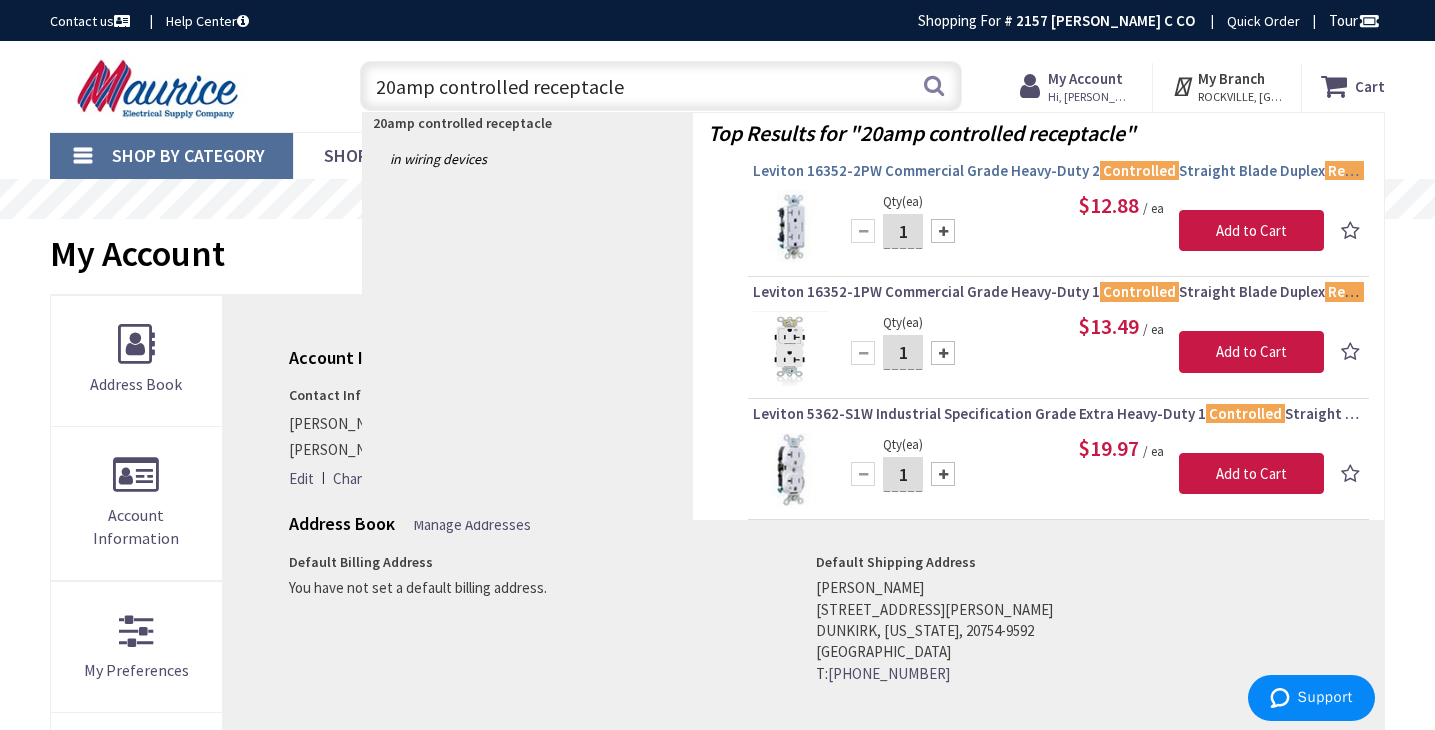 type on "20amp controlled receptacle" 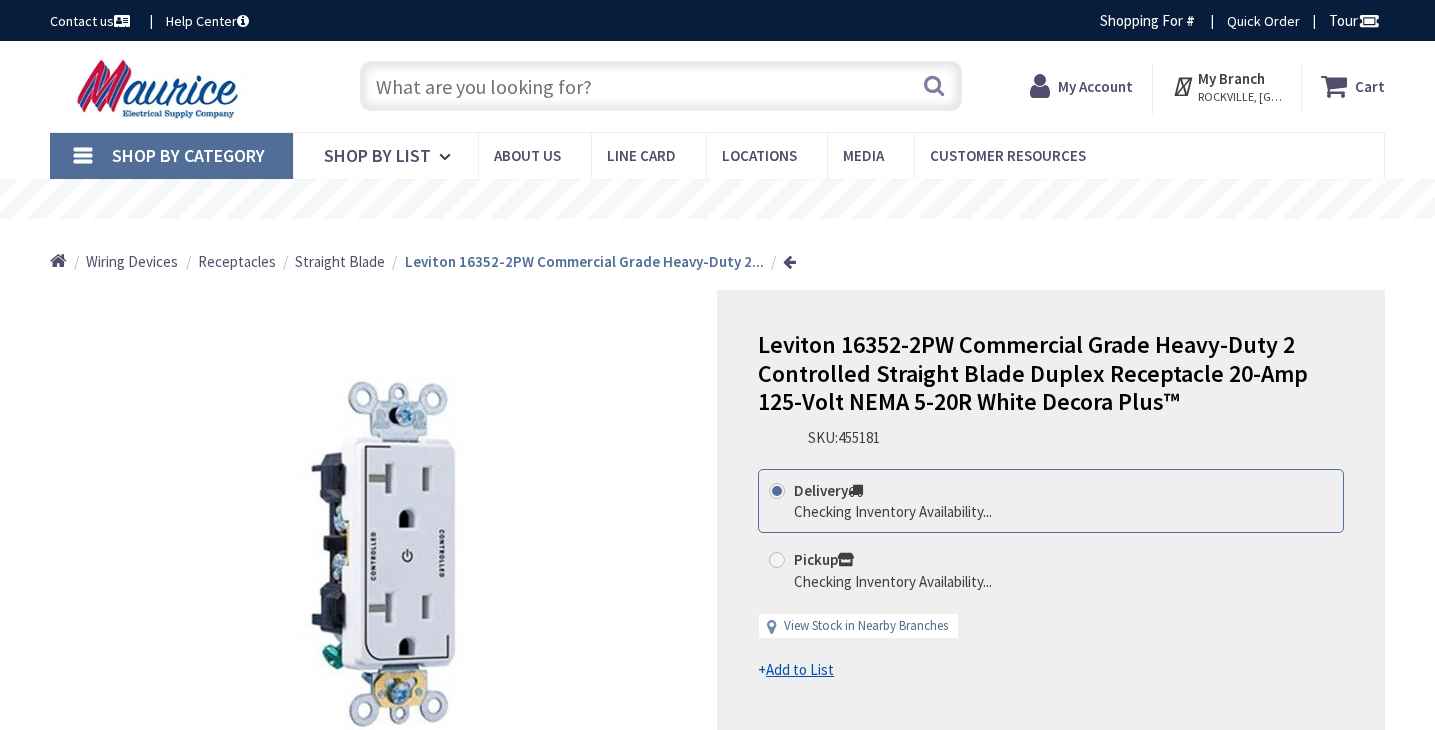 scroll, scrollTop: 0, scrollLeft: 0, axis: both 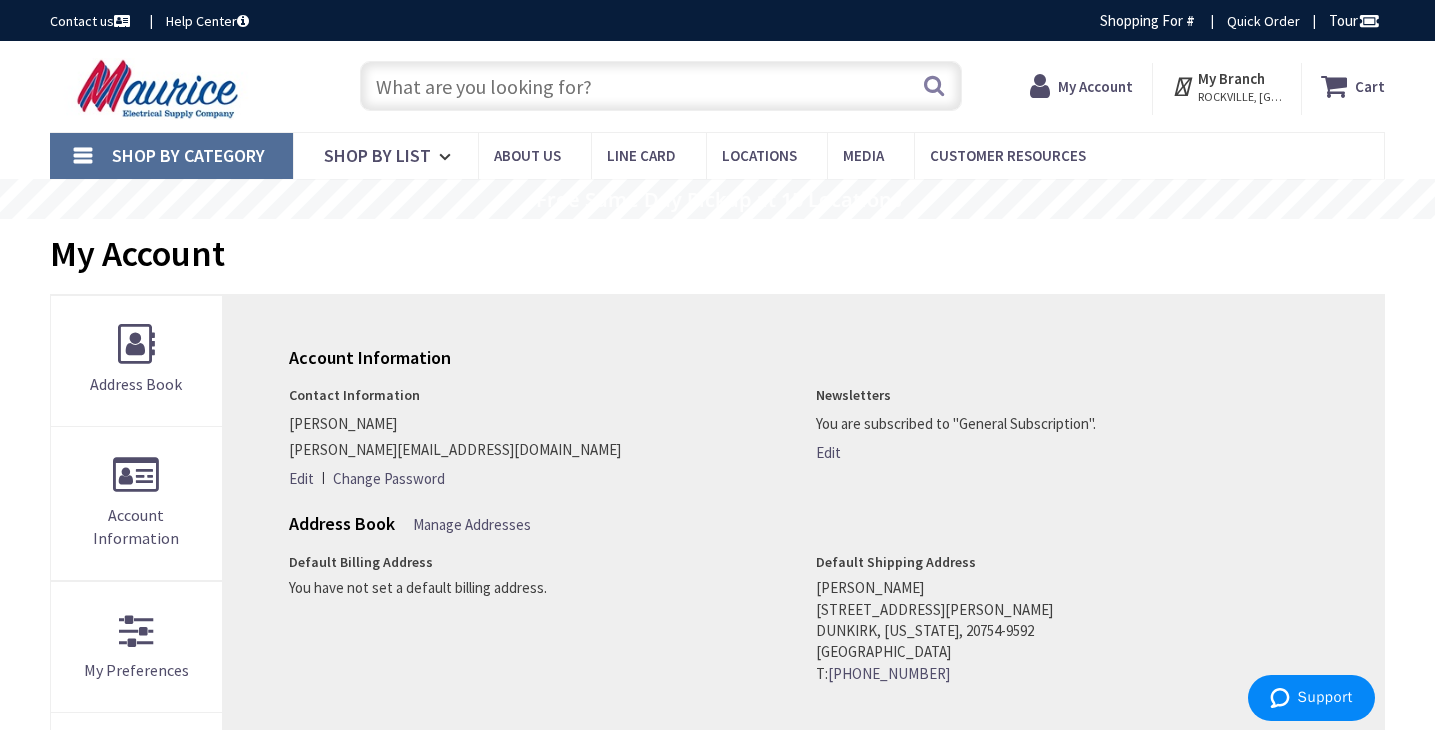 click at bounding box center [661, 86] 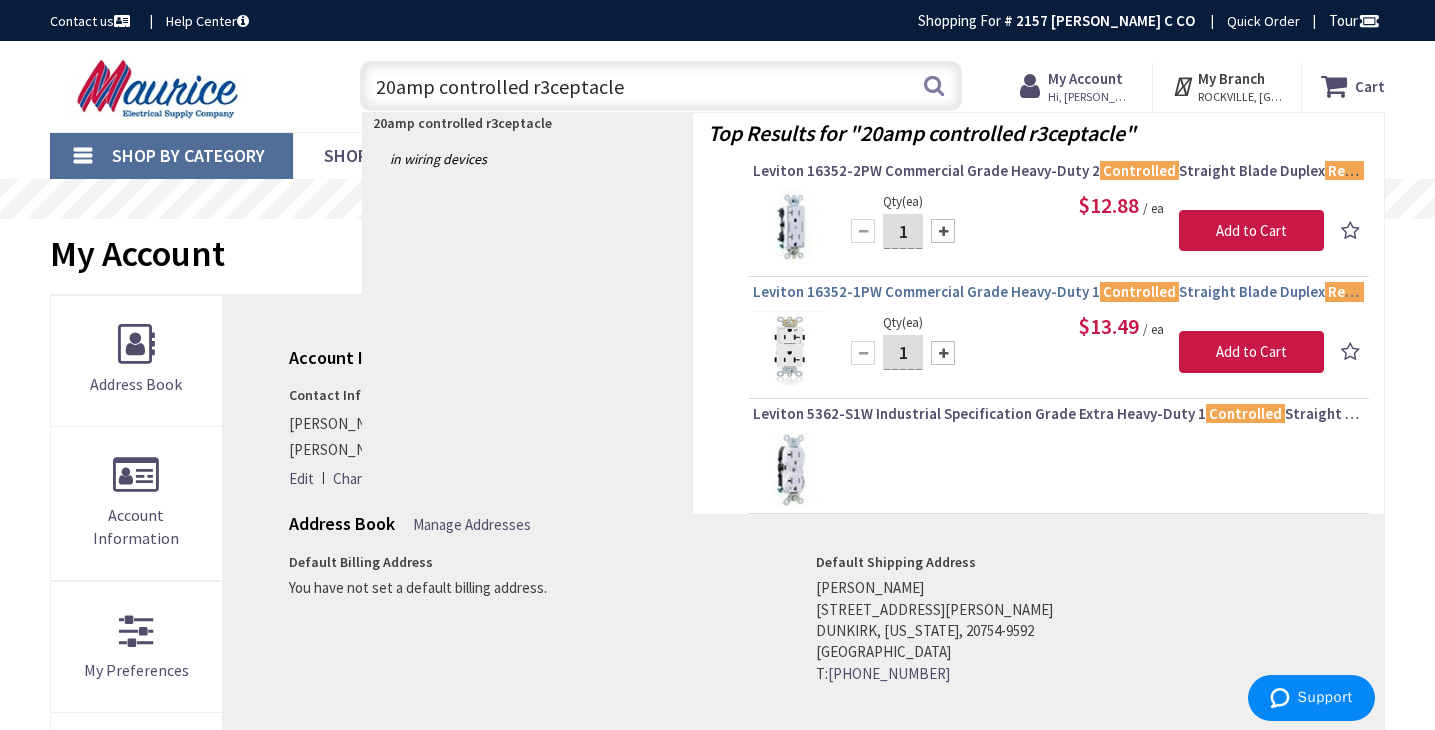 type on "20amp controlled r3ceptacle" 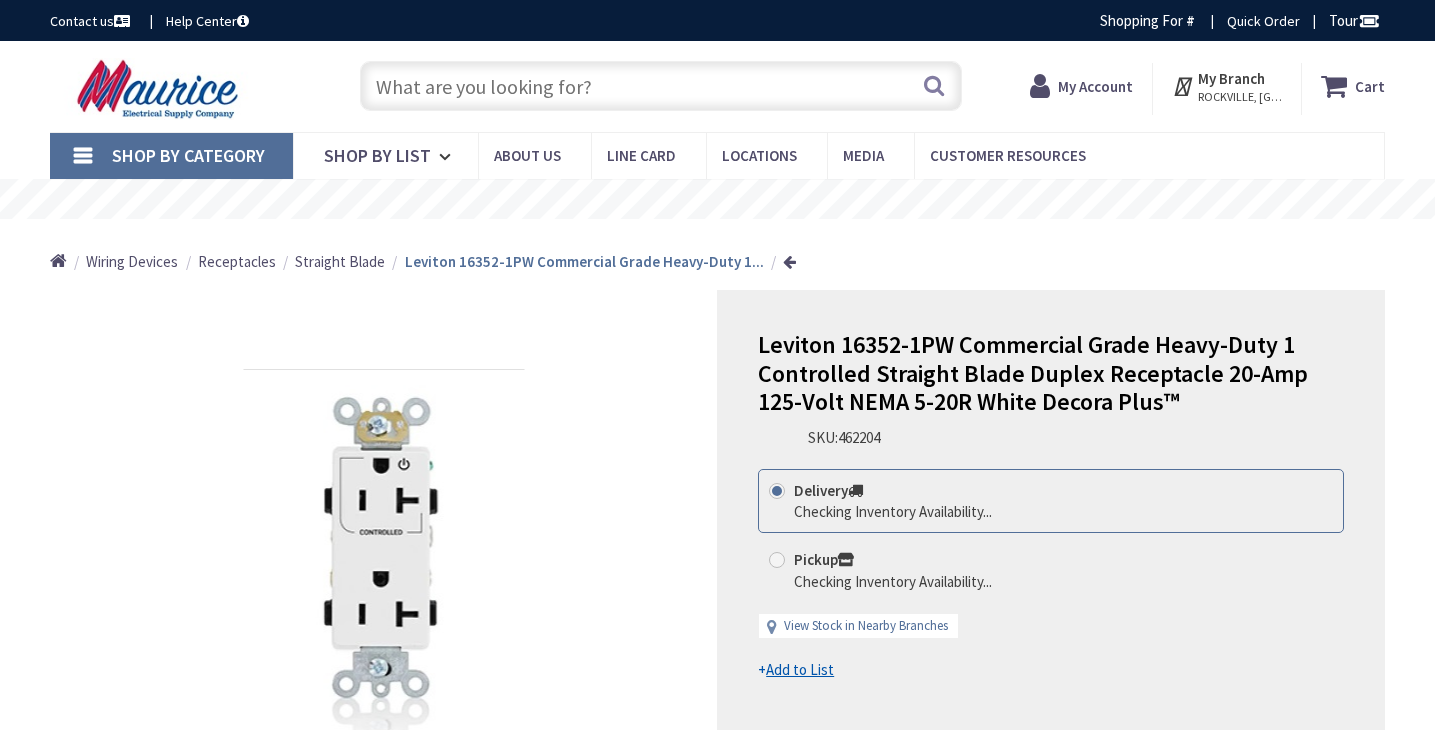 scroll, scrollTop: 0, scrollLeft: 0, axis: both 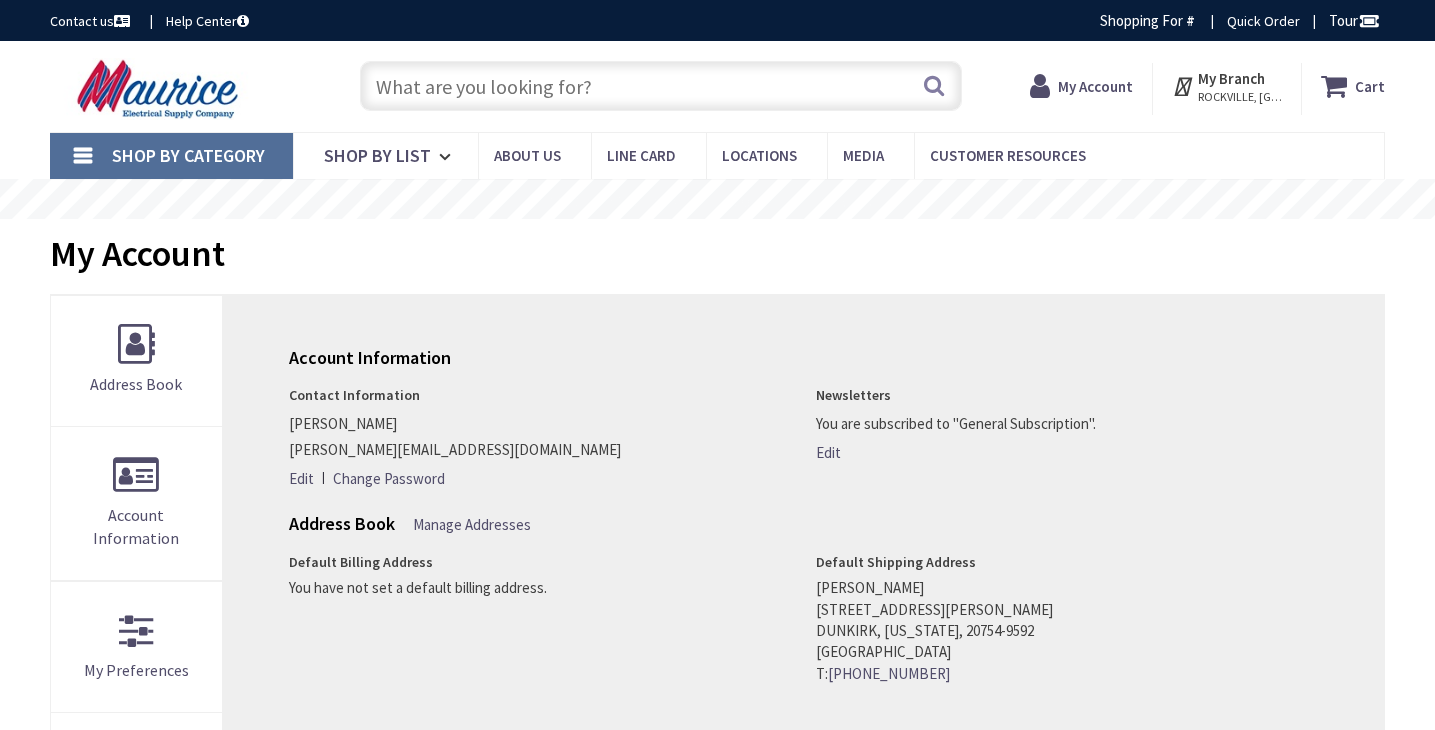 click at bounding box center (661, 86) 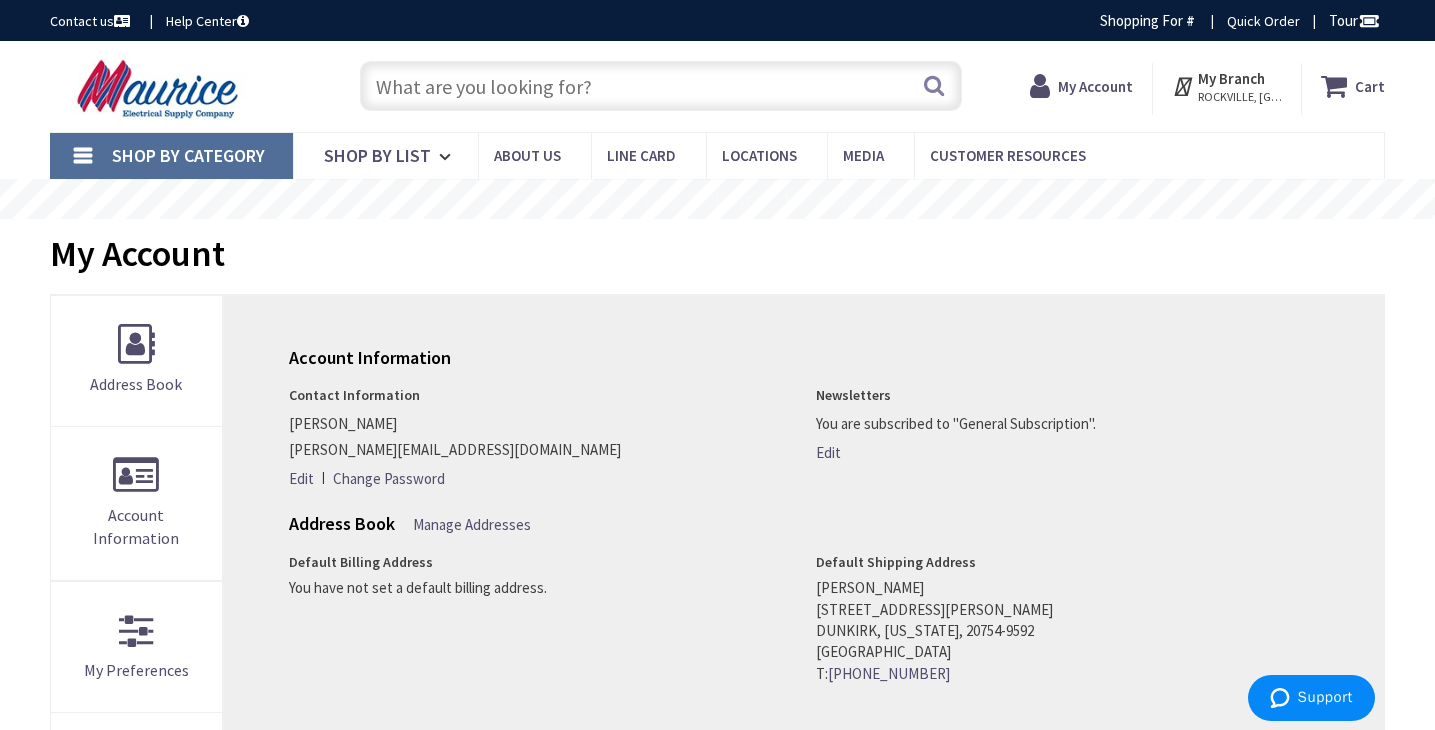 scroll, scrollTop: 0, scrollLeft: 0, axis: both 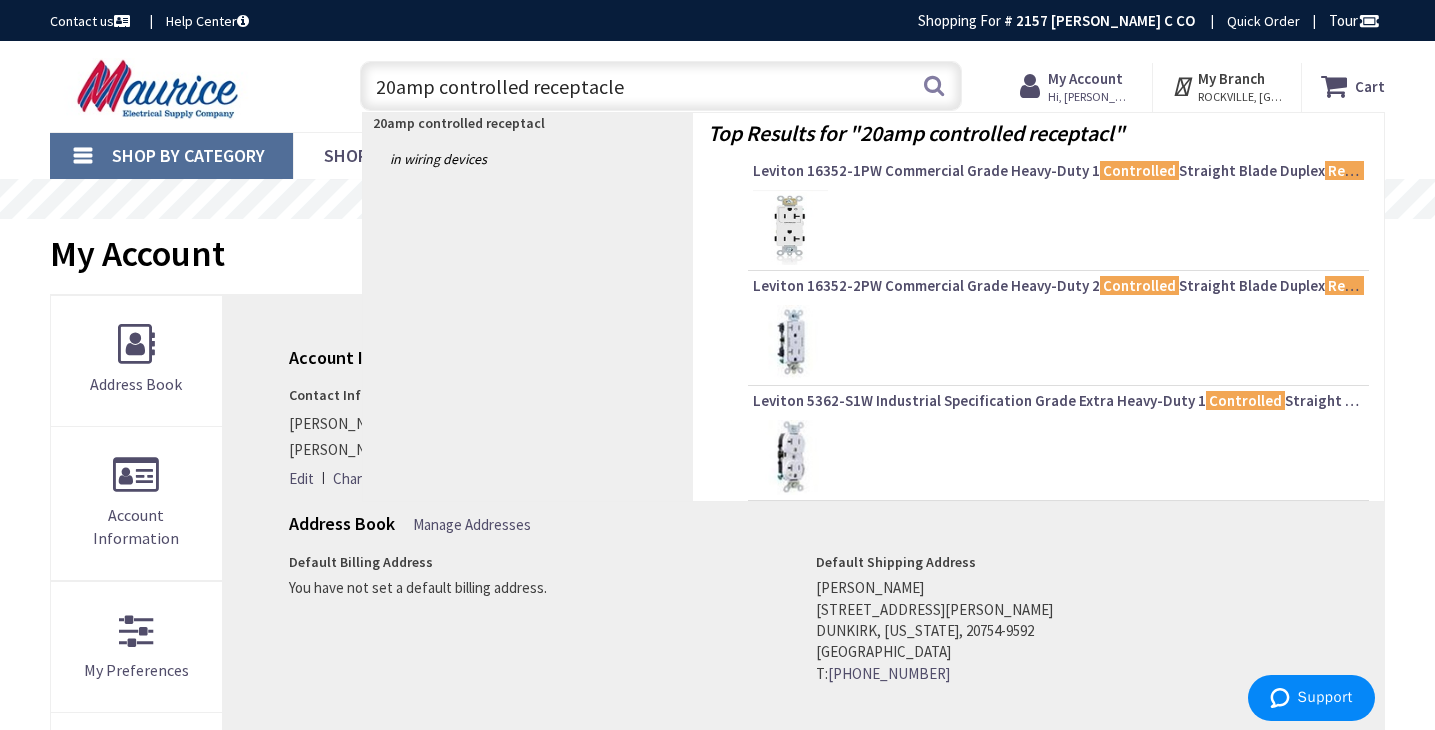 type on "20amp controlled receptacle" 